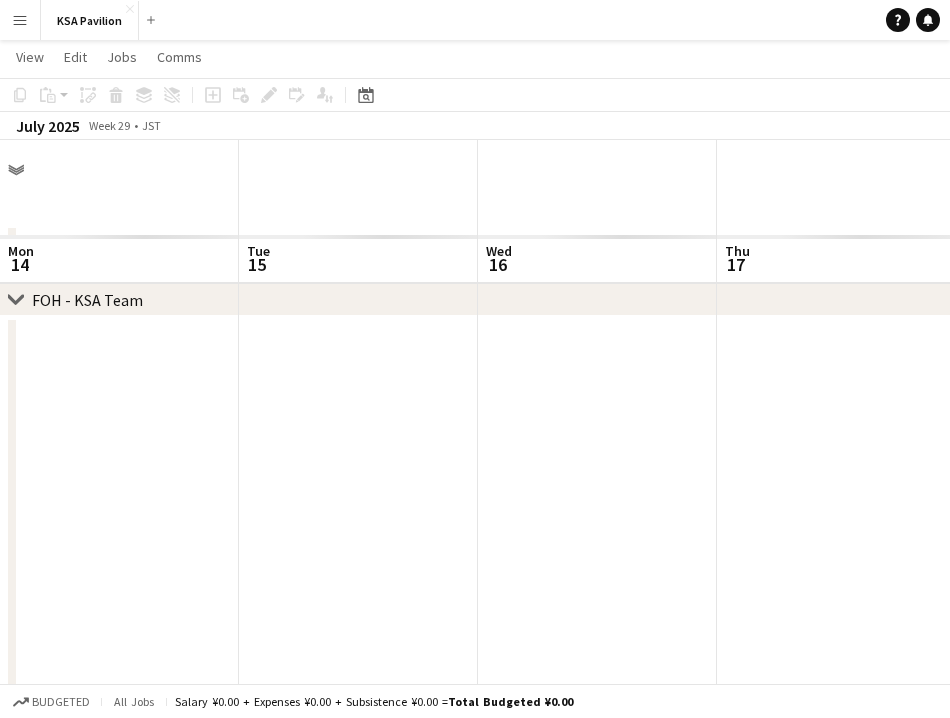 scroll, scrollTop: 95, scrollLeft: 0, axis: vertical 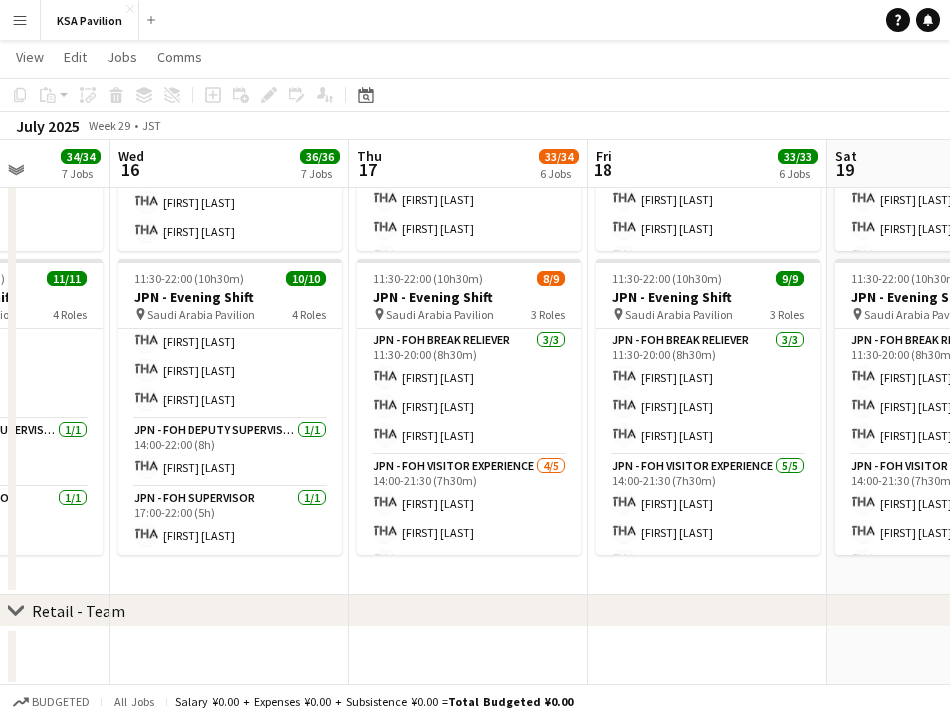 click on "08:00-16:00 (8h)    7/7   JPN - Morning Shift
pin
Saudi Arabia Pavilion   2 Roles   JPN - FOH Supervisor   1/1   08:00-16:00 (8h)
[FIRST] [LAST]  JPN - FOH Visitor Experience   6/6   08:30-16:00 (7h30m)
[FIRST] [LAST] [FIRST] [LAST] [FIRST] [LAST] [FIRST] [LAST] [FIRST] [LAST] [FIRST] [LAST]     11:30-22:00 (10h30m)    9/9   JPN - Evening Shift
pin
Saudi Arabia Pavilion   3 Roles   JPN - FOH Break Reliever   3/3   11:30-20:00 (8h30m)
[FIRST] [LAST] [FIRST] [LAST] [FIRST] [LAST]  JPN - FOH Visitor Experience   5/5   14:00-21:30 (7h30m)
[FIRST] [LAST] [FIRST] [LAST] [FIRST] [LAST] [FIRST] [LAST] [FIRST] [LAST]  JPN - FOH Supervisor   1/1   14:00-22:00 (8h)
[FIRST] [LAST]" at bounding box center (946, 271) 